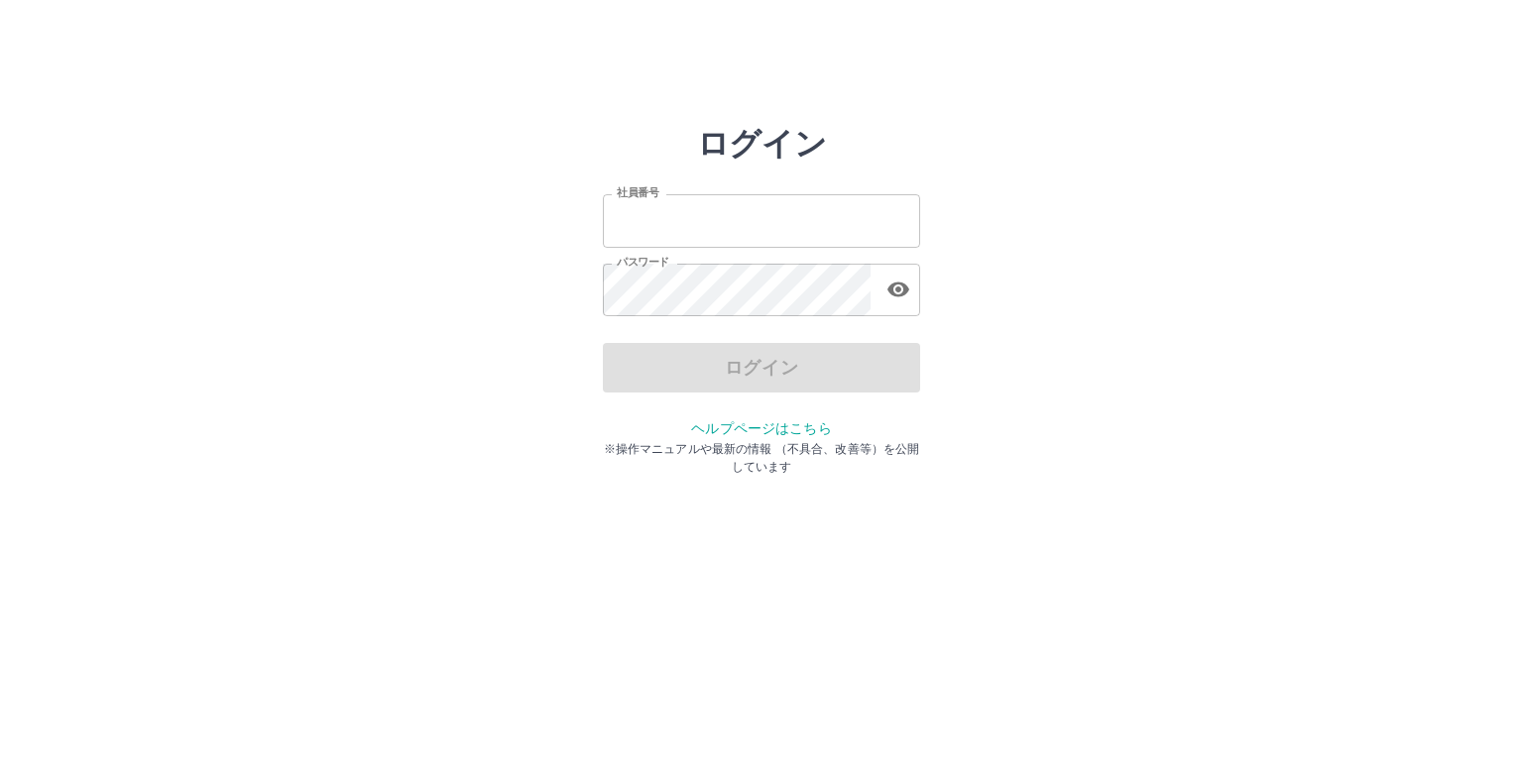 scroll, scrollTop: 0, scrollLeft: 0, axis: both 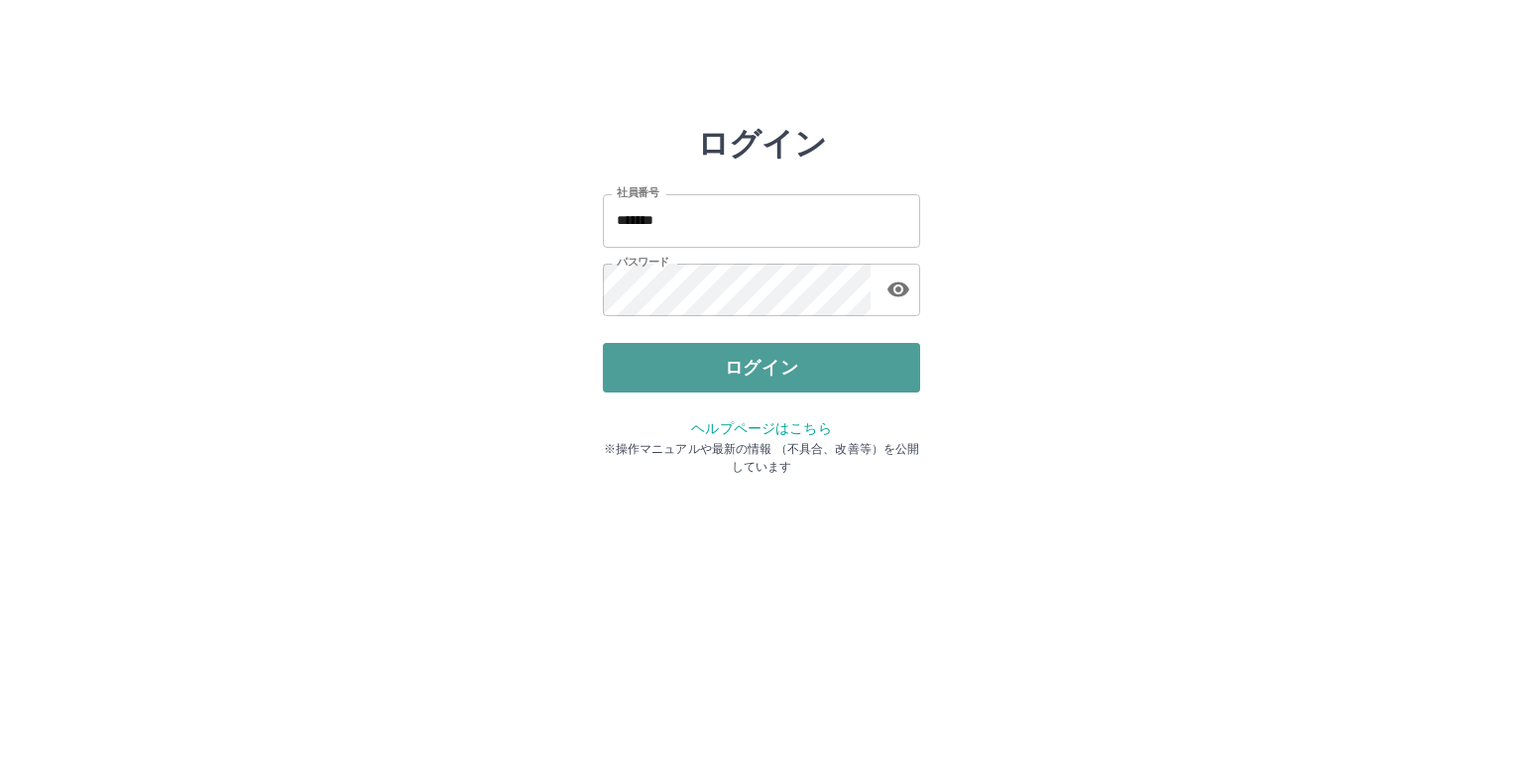 click on "ログイン" at bounding box center [762, 368] 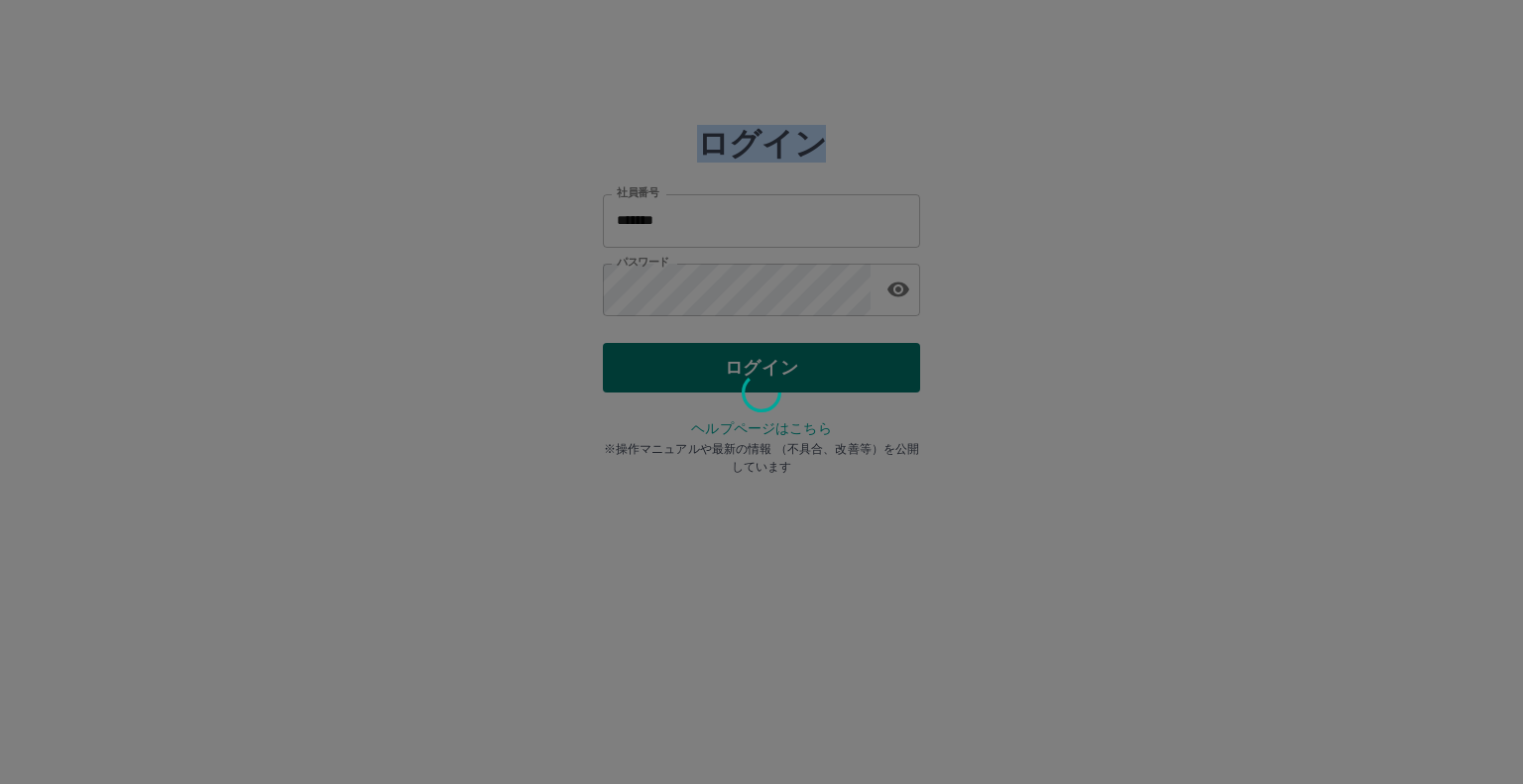 click at bounding box center (762, 392) 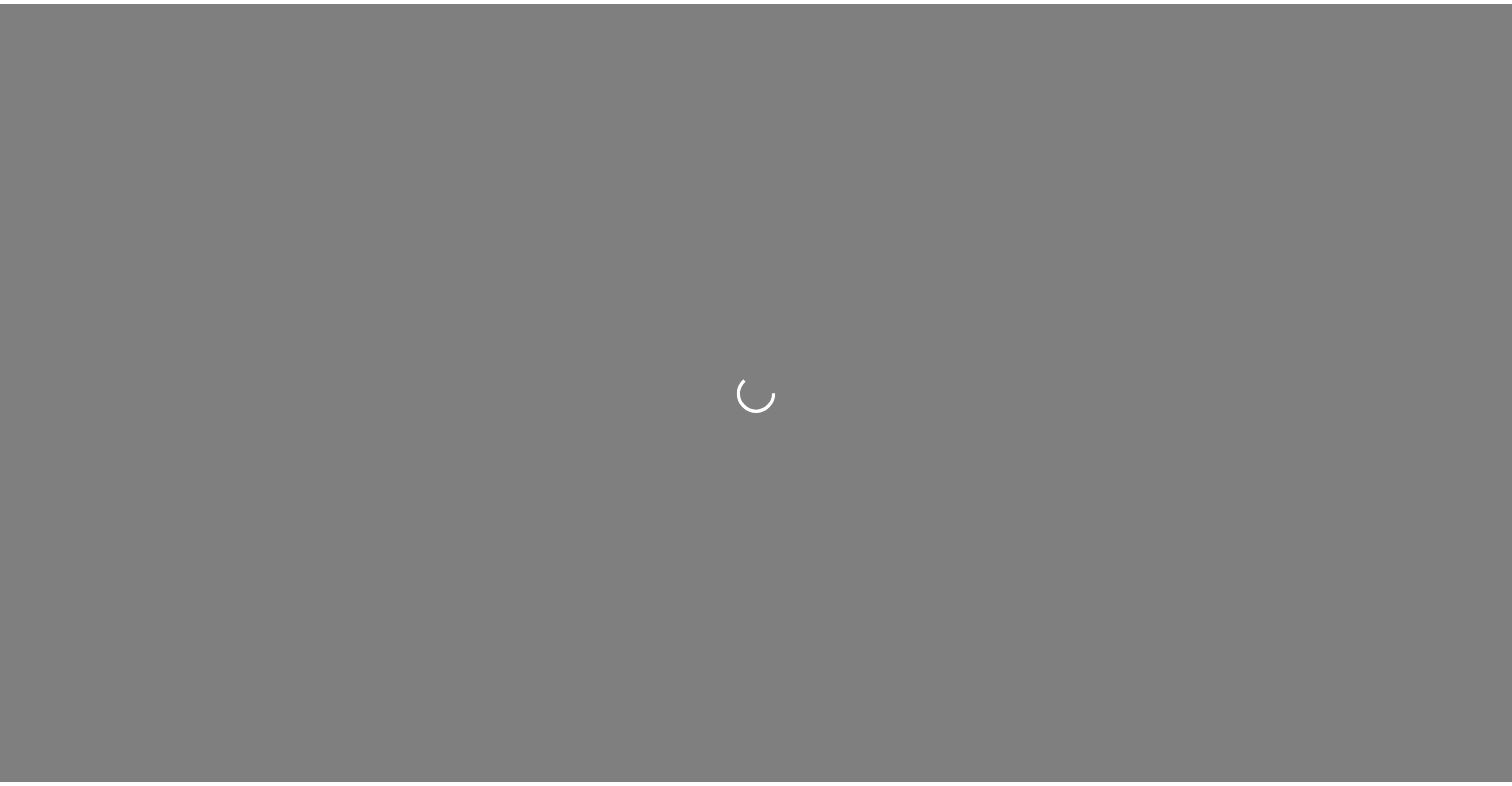 scroll, scrollTop: 0, scrollLeft: 0, axis: both 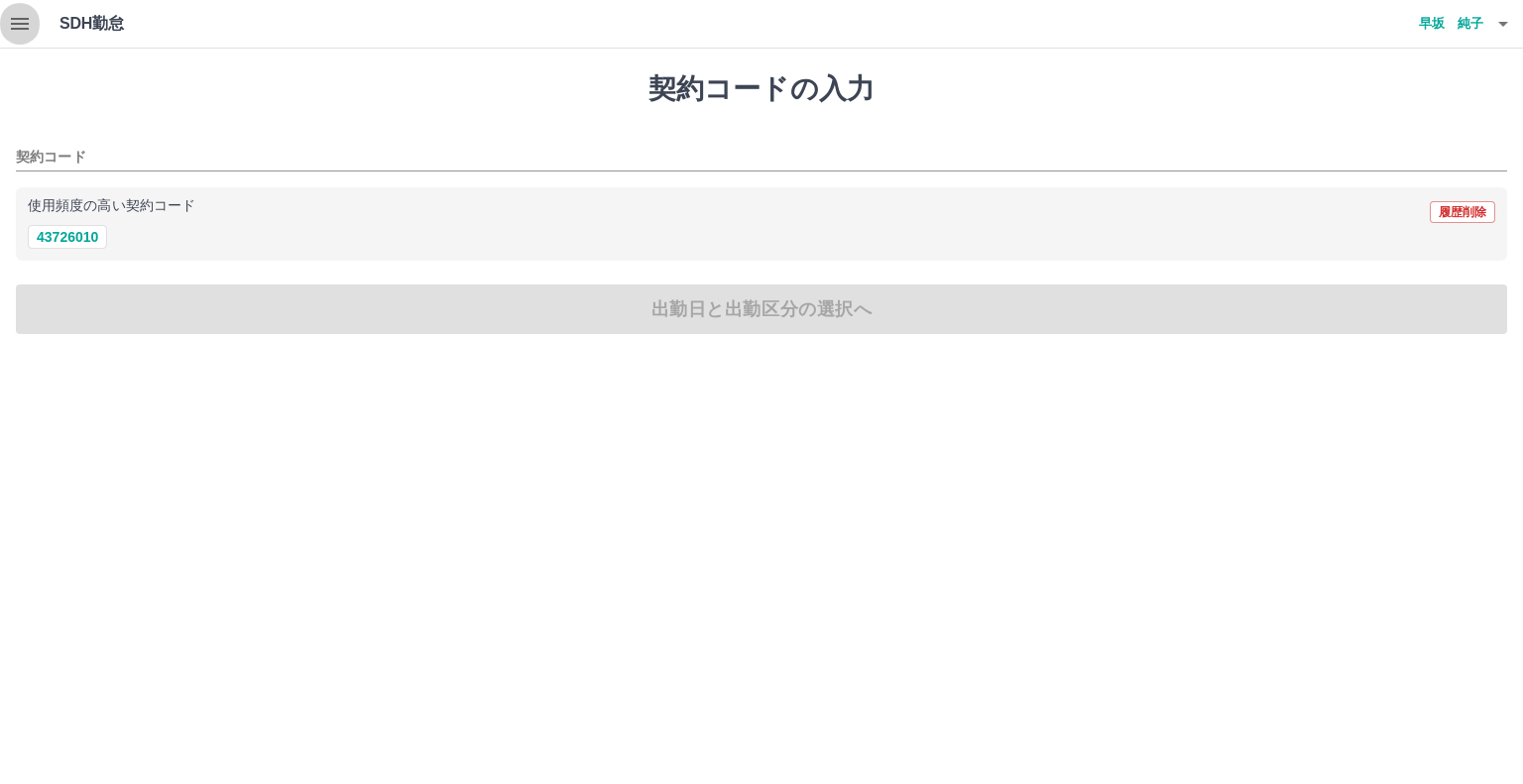 click 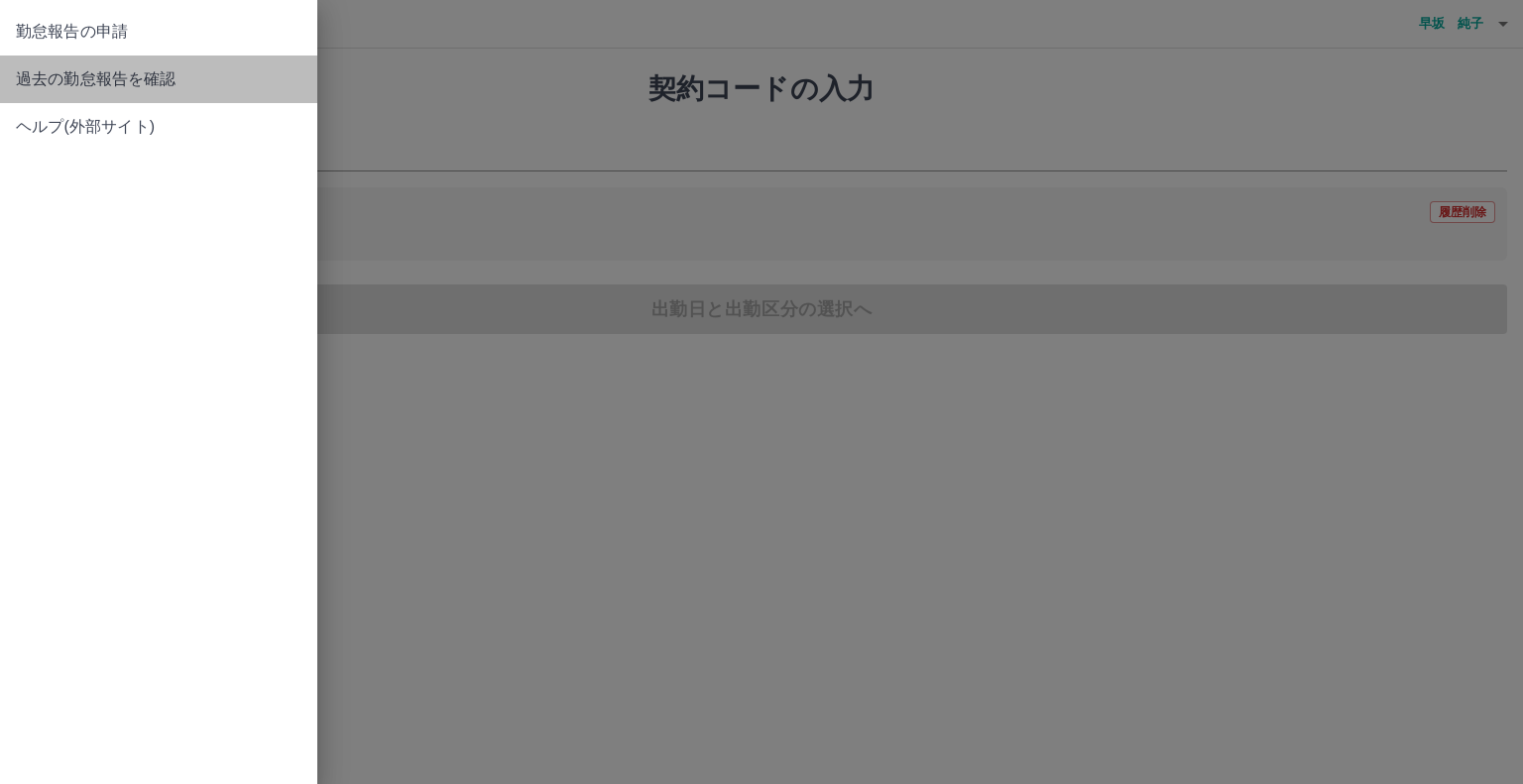 click on "過去の勤怠報告を確認" at bounding box center (159, 79) 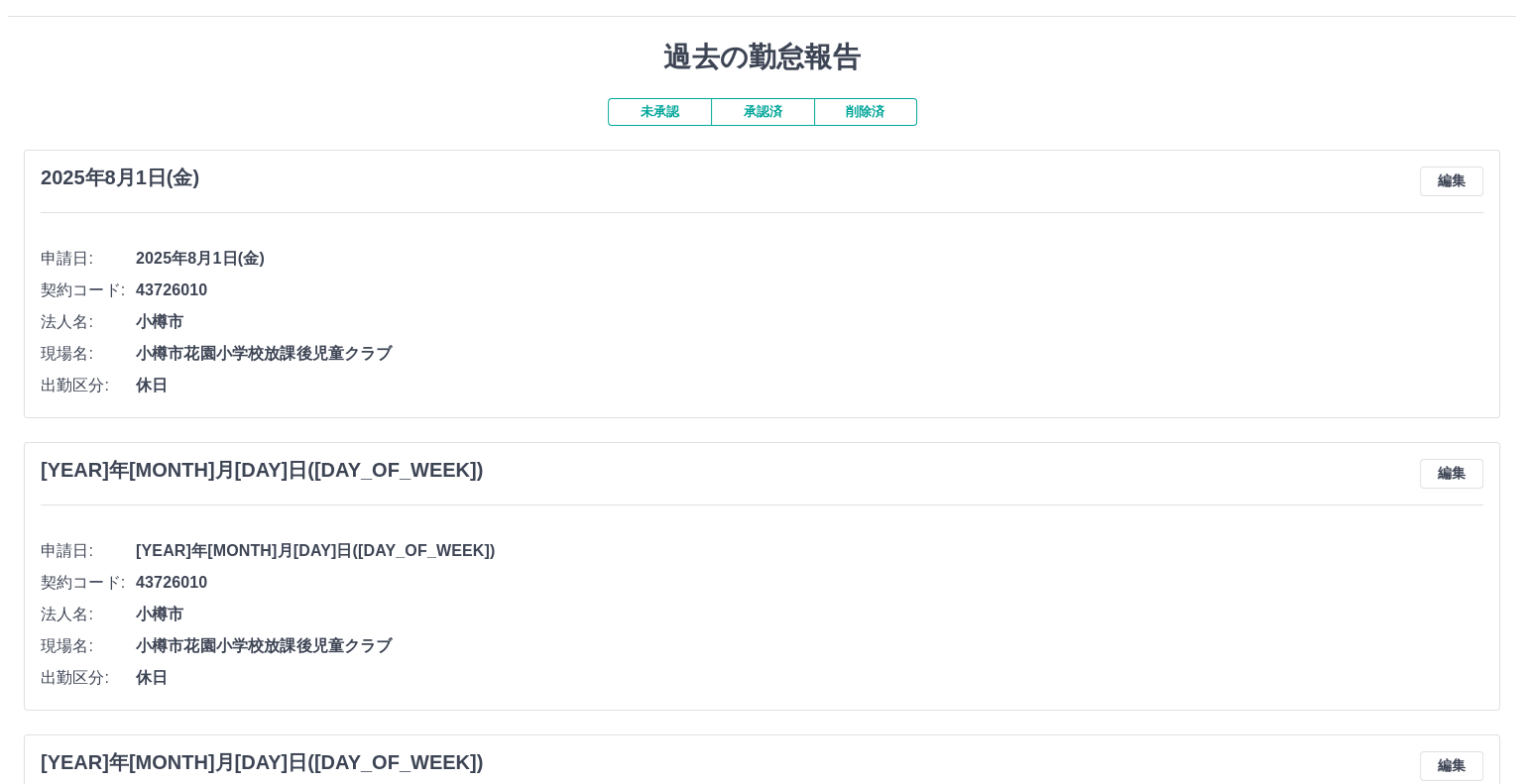 scroll, scrollTop: 0, scrollLeft: 0, axis: both 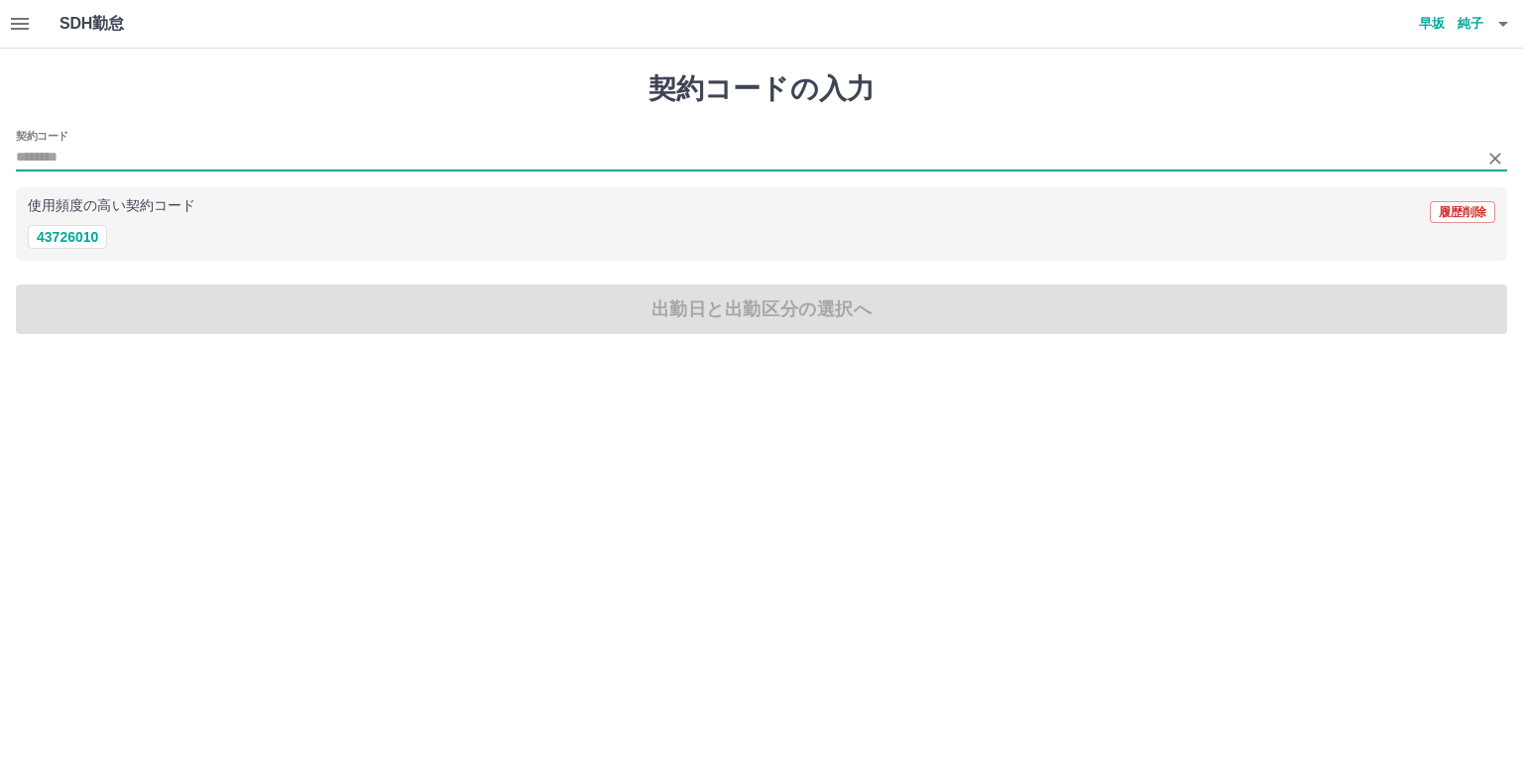 click on "契約コード" at bounding box center [747, 158] 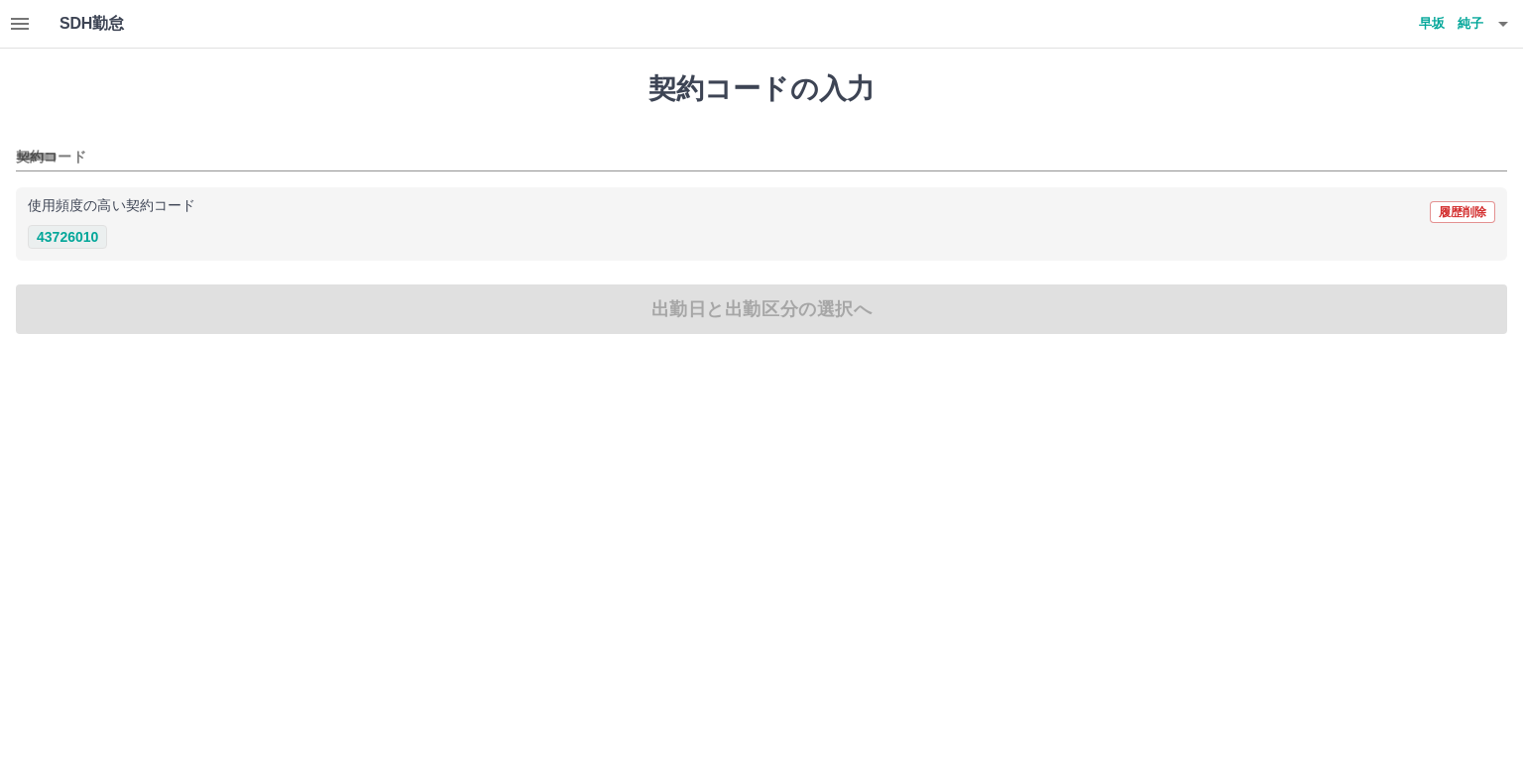 drag, startPoint x: 121, startPoint y: 234, endPoint x: 98, endPoint y: 231, distance: 23.194827 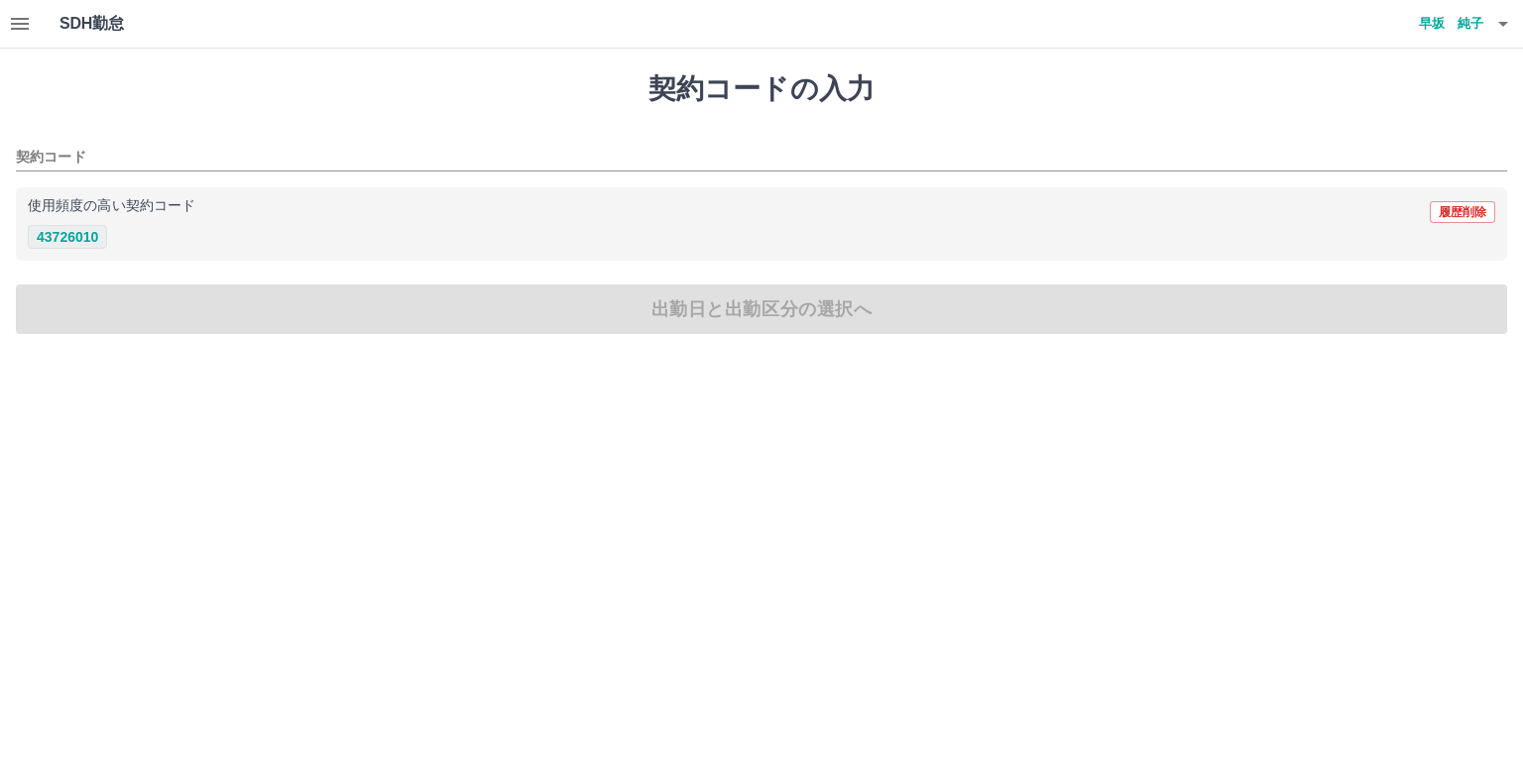 click on "43726010" at bounding box center (762, 237) 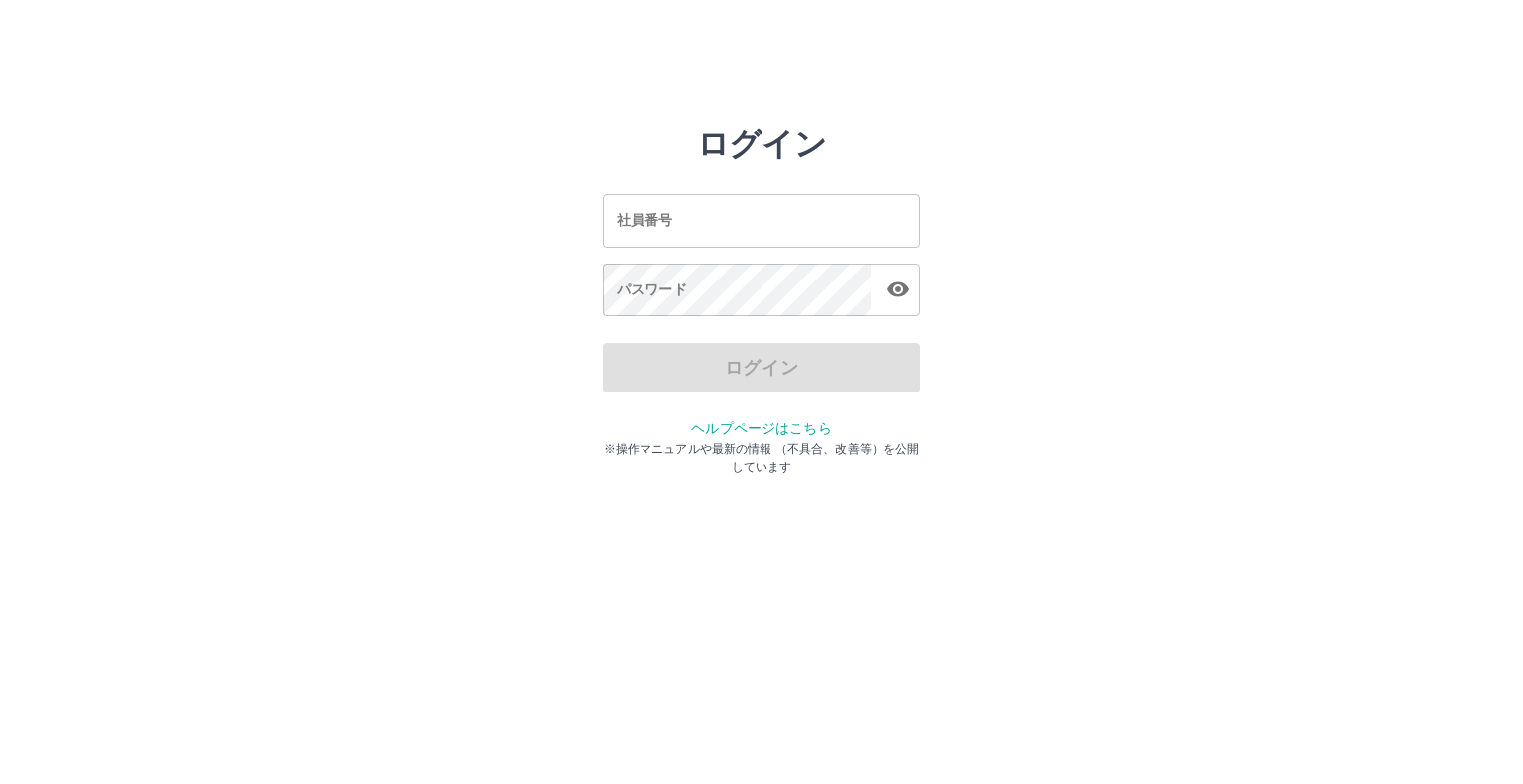 scroll, scrollTop: 0, scrollLeft: 0, axis: both 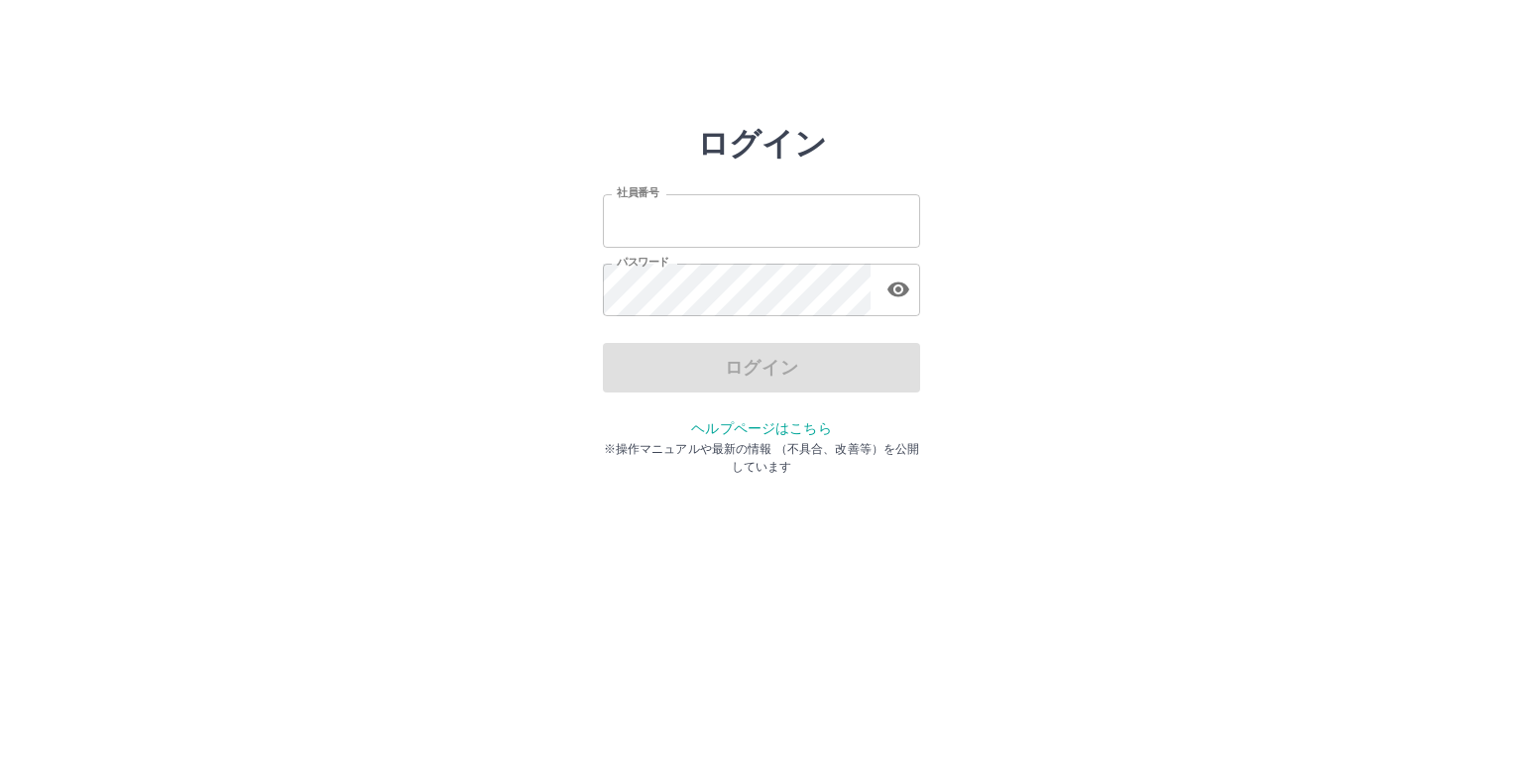 type on "*******" 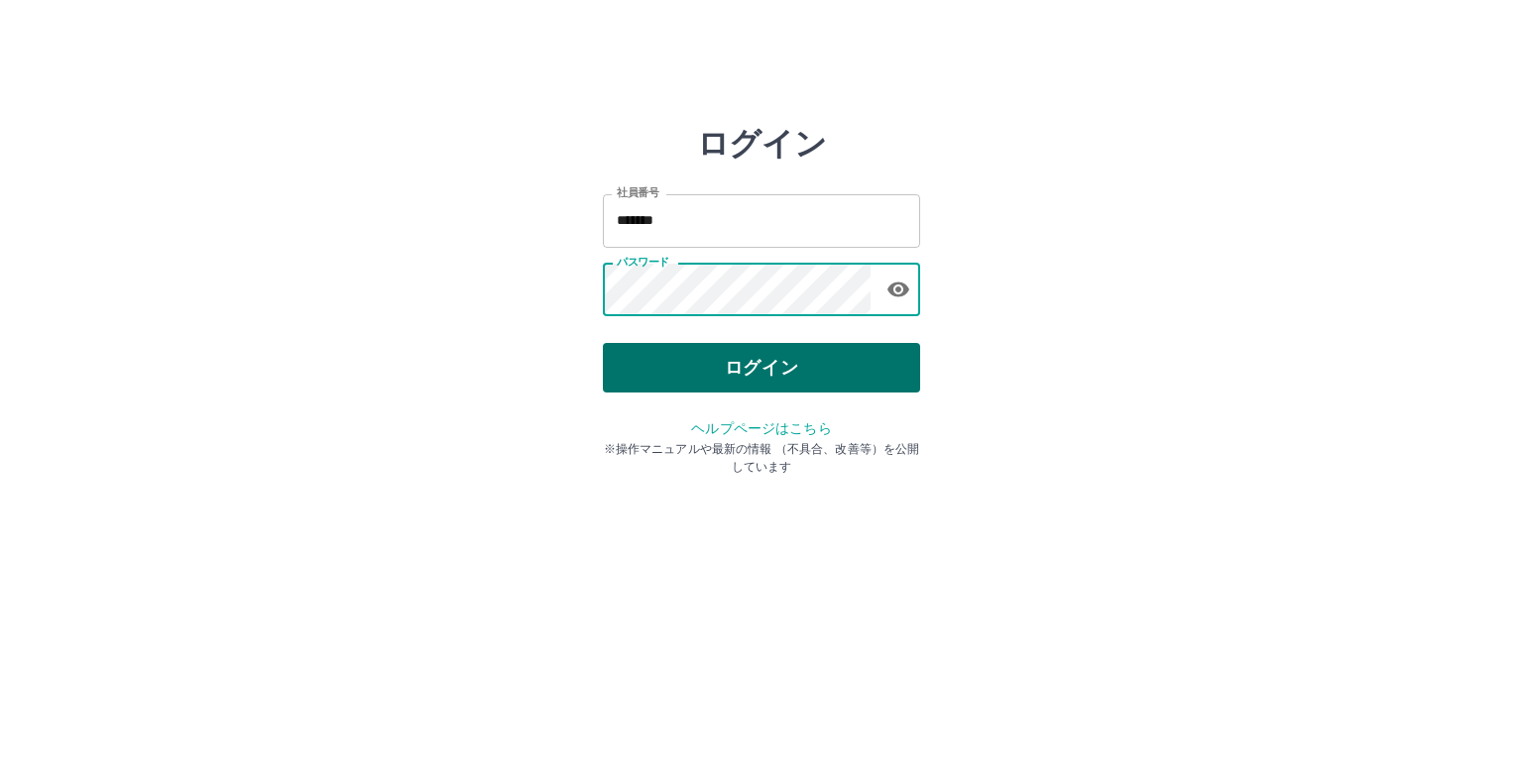 click on "ログイン" at bounding box center [762, 368] 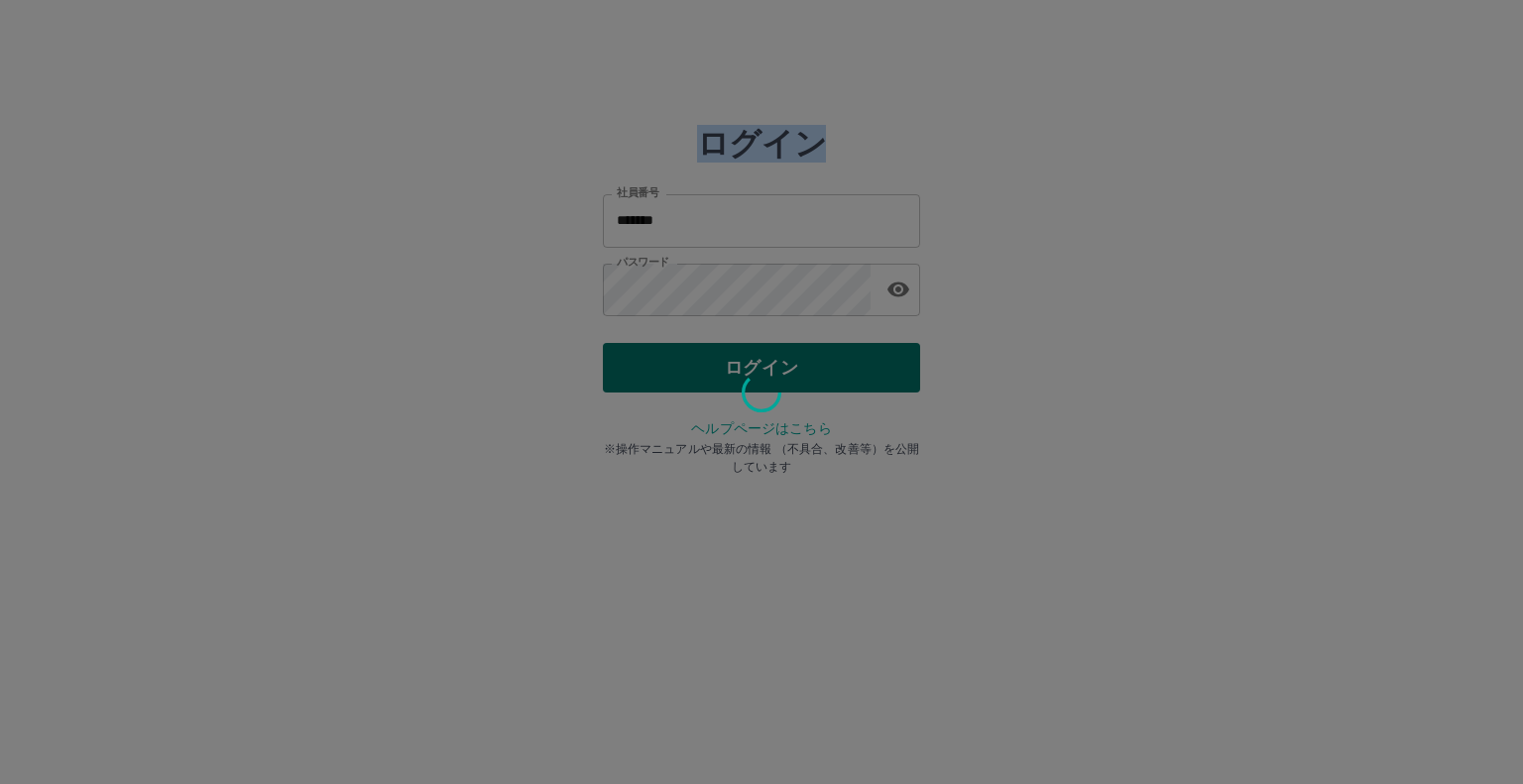 click at bounding box center (762, 392) 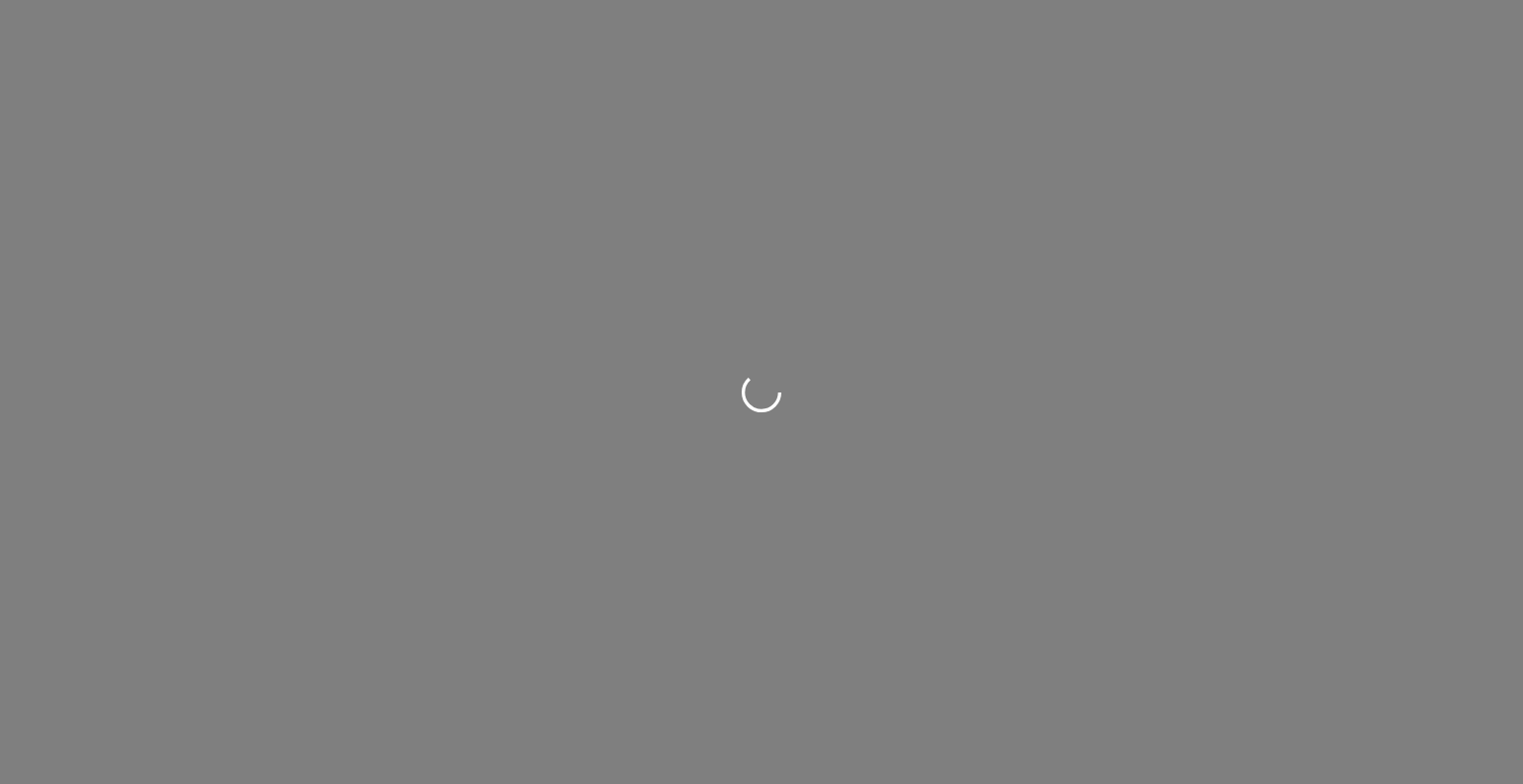scroll, scrollTop: 0, scrollLeft: 0, axis: both 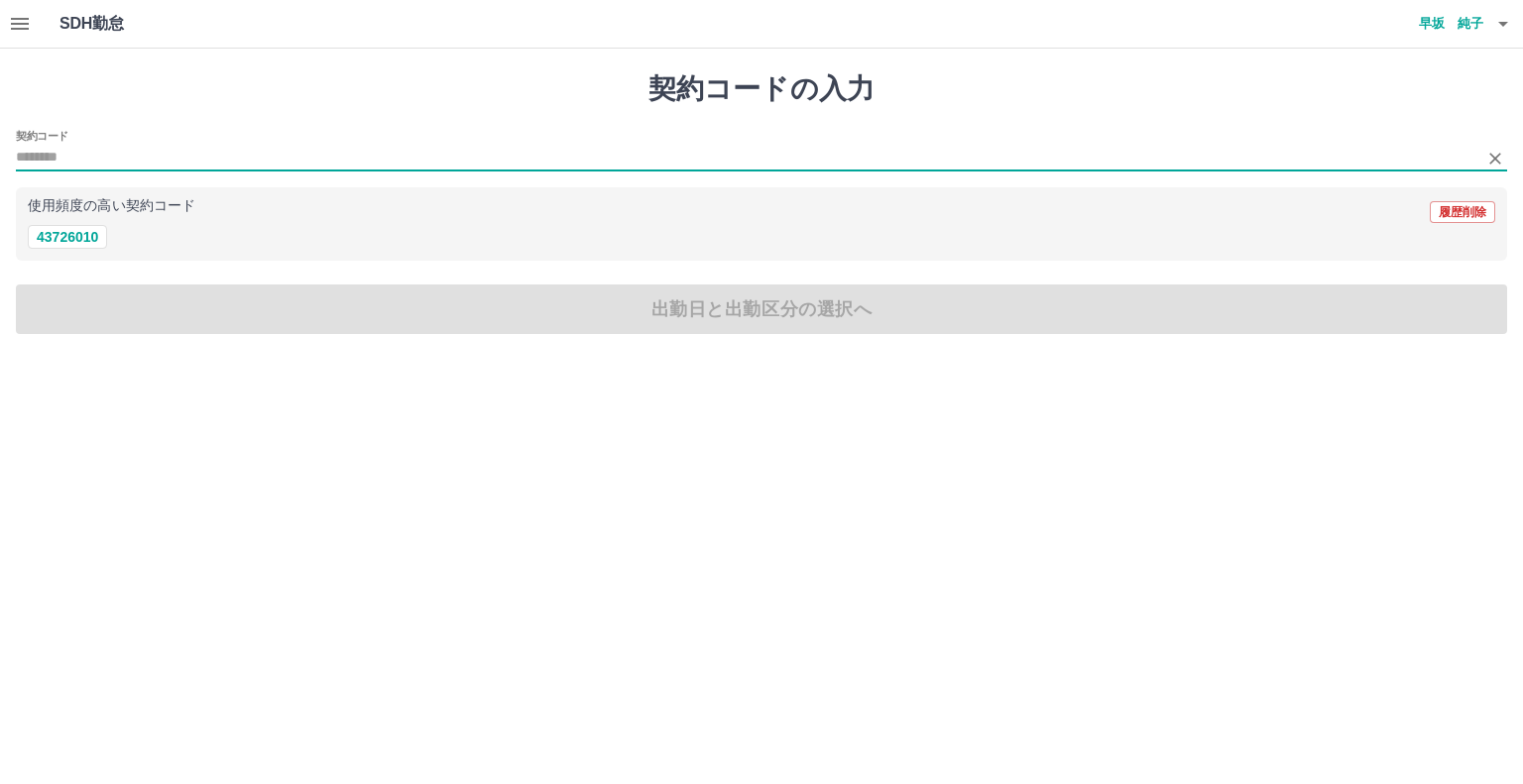 click on "契約コード" at bounding box center (747, 158) 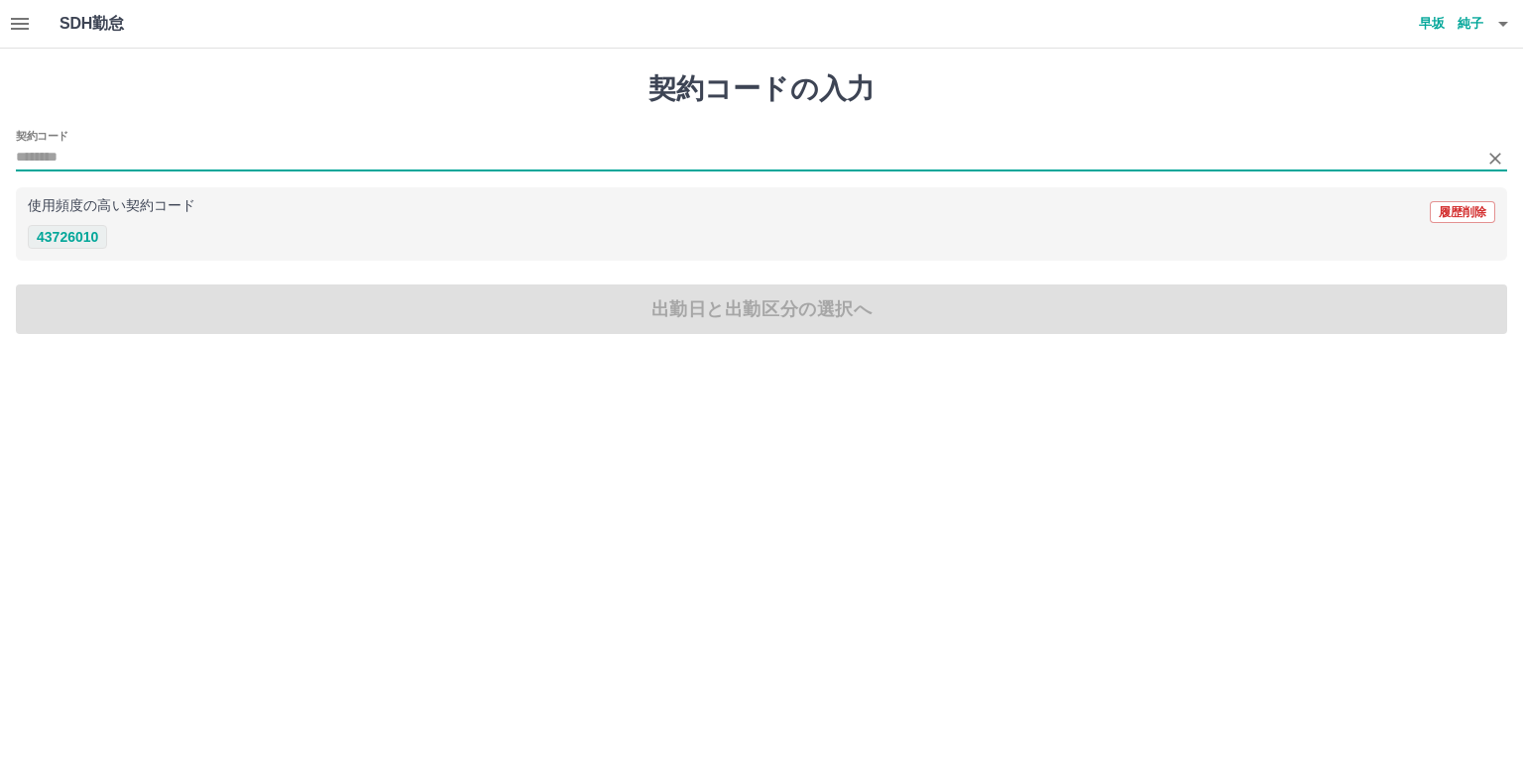 click on "43726010" at bounding box center [762, 237] 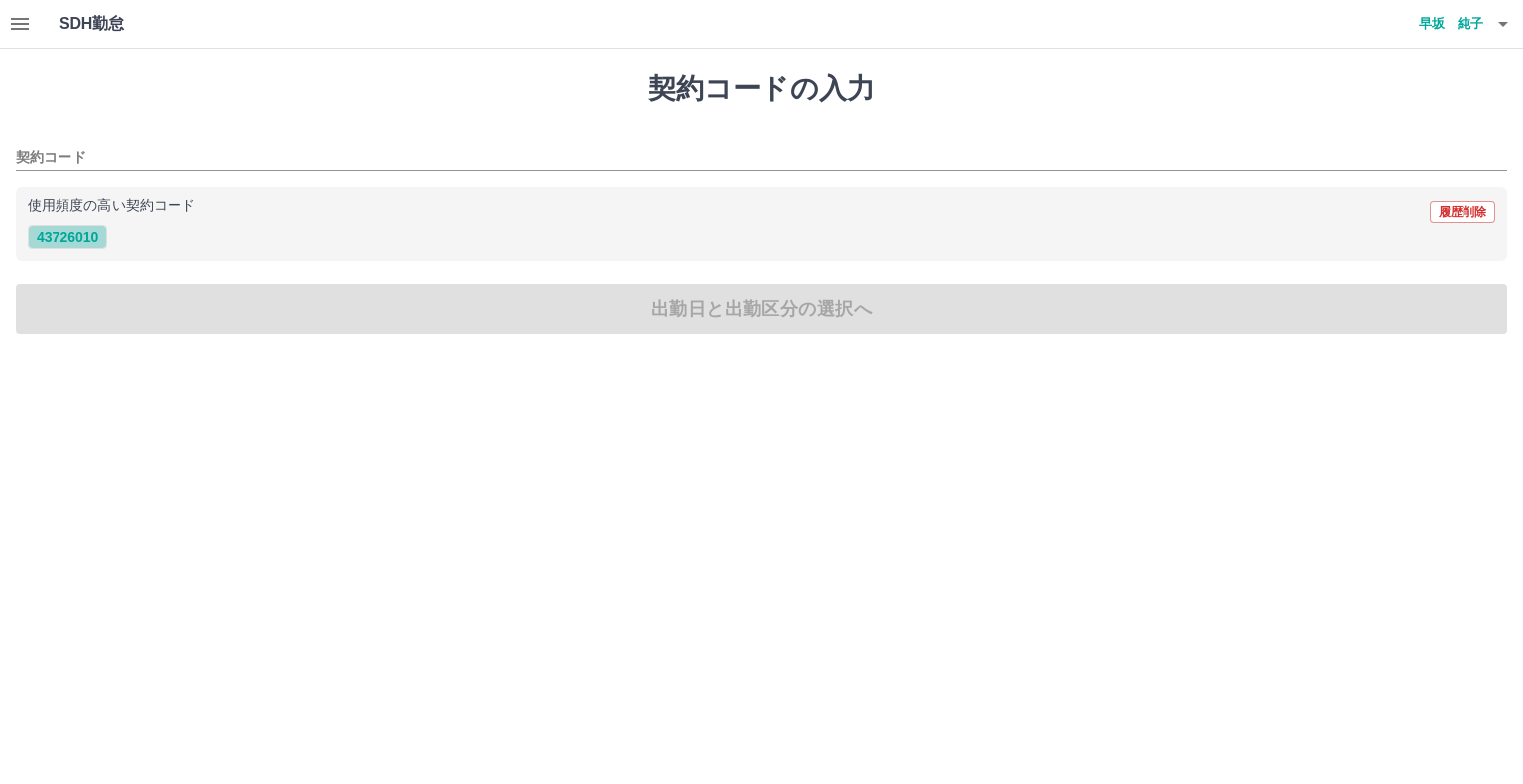 click on "43726010" at bounding box center [67, 237] 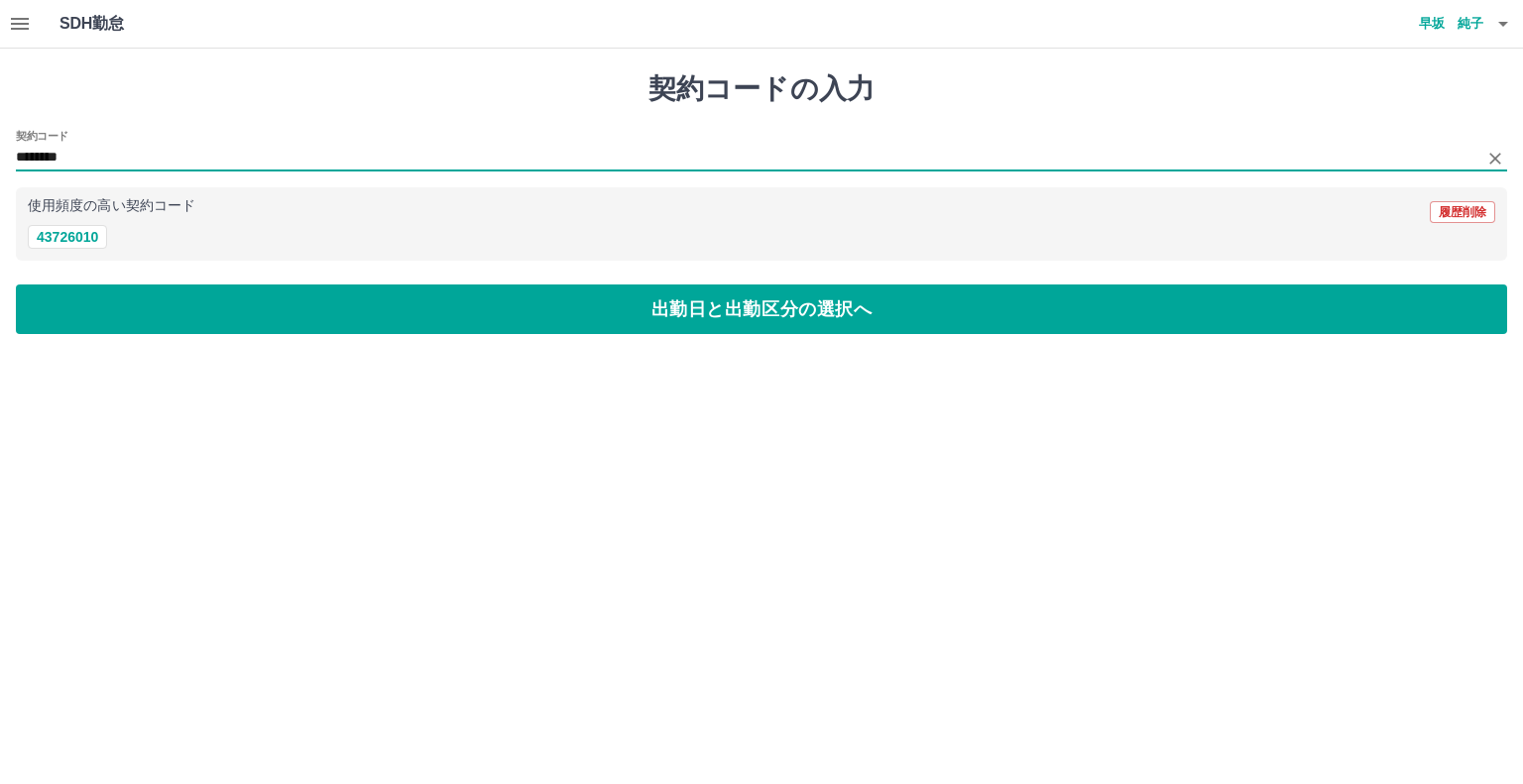 click on "********" at bounding box center (747, 158) 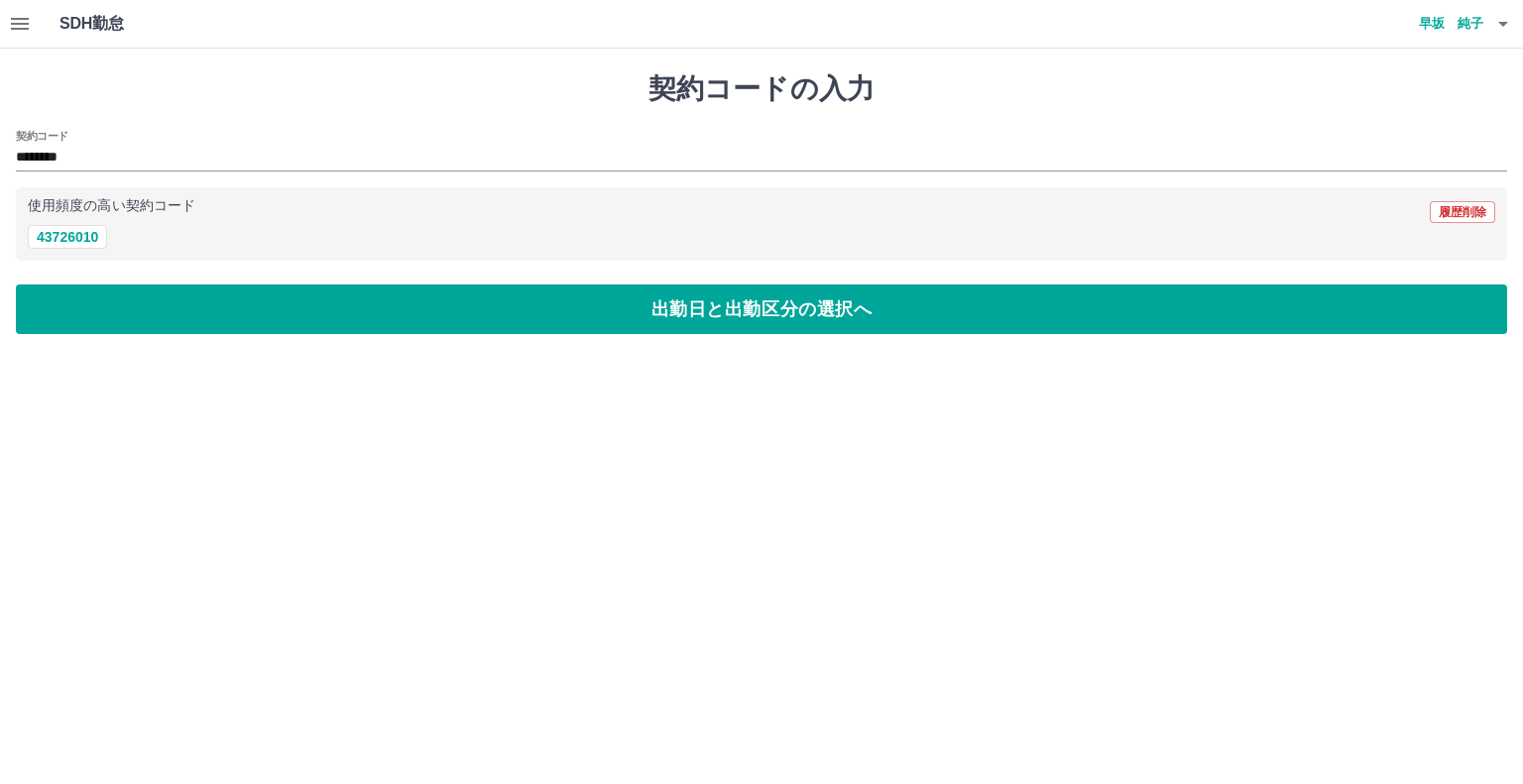 click on "SDH勤怠 [LAST]　[LAST] 契約コードの入力 契約コード ******** 使用頻度の高い契約コード 履歴削除 43726010 出勤日と出勤区分の選択へ SDH勤怠" at bounding box center (762, 178) 